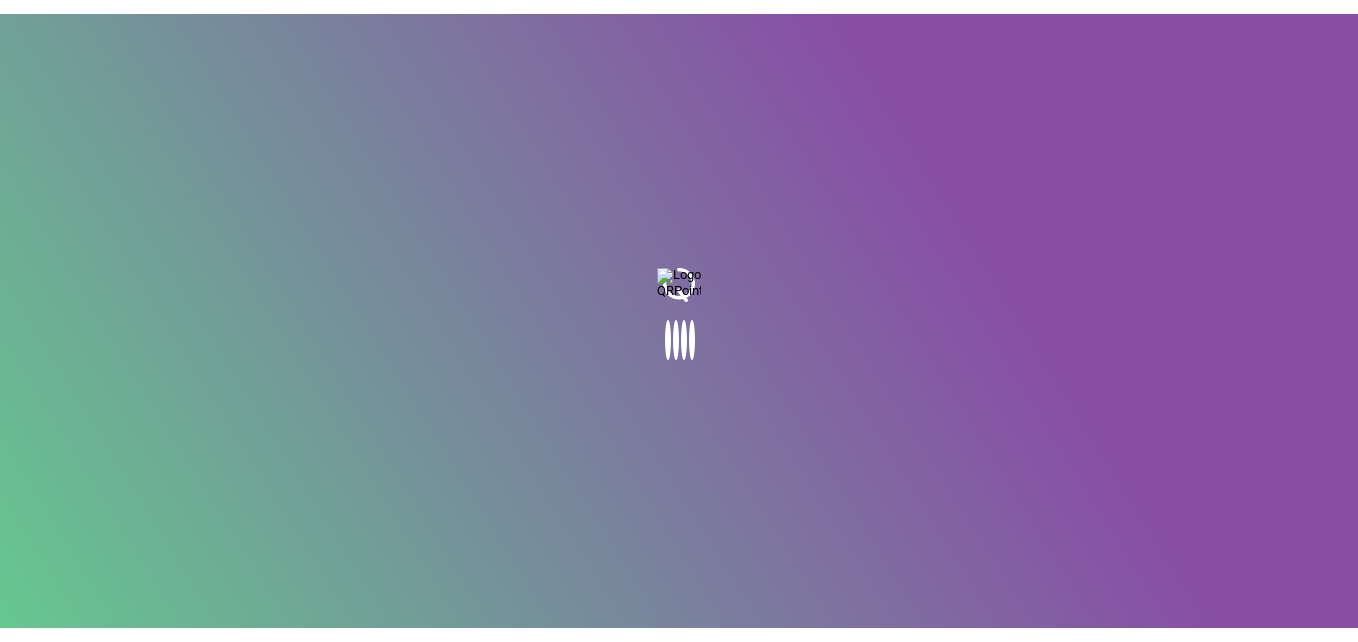 scroll, scrollTop: 0, scrollLeft: 0, axis: both 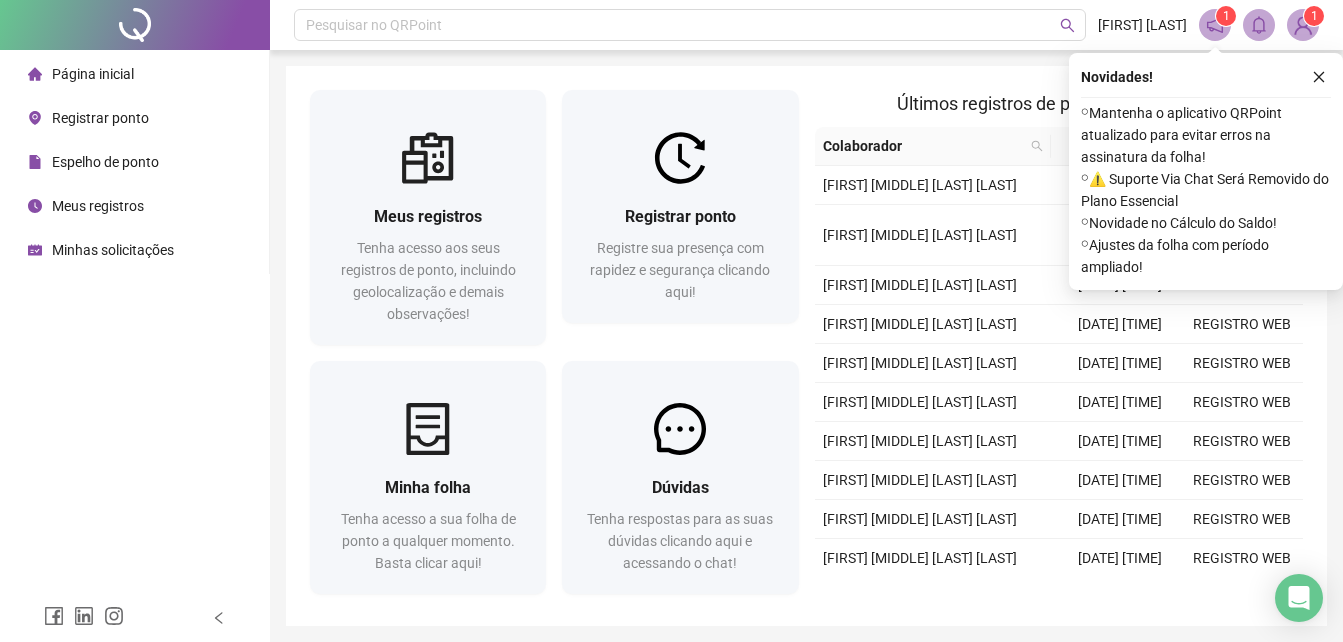 drag, startPoint x: 126, startPoint y: 118, endPoint x: 110, endPoint y: 126, distance: 17.888544 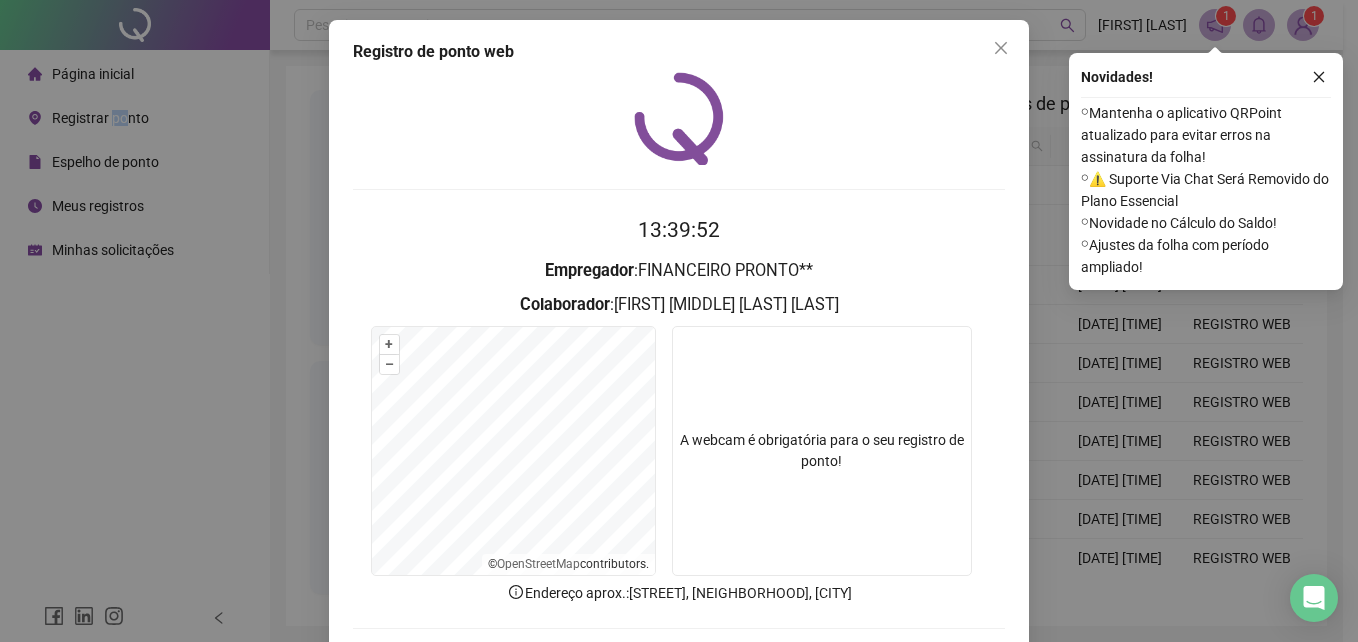 scroll, scrollTop: 95, scrollLeft: 0, axis: vertical 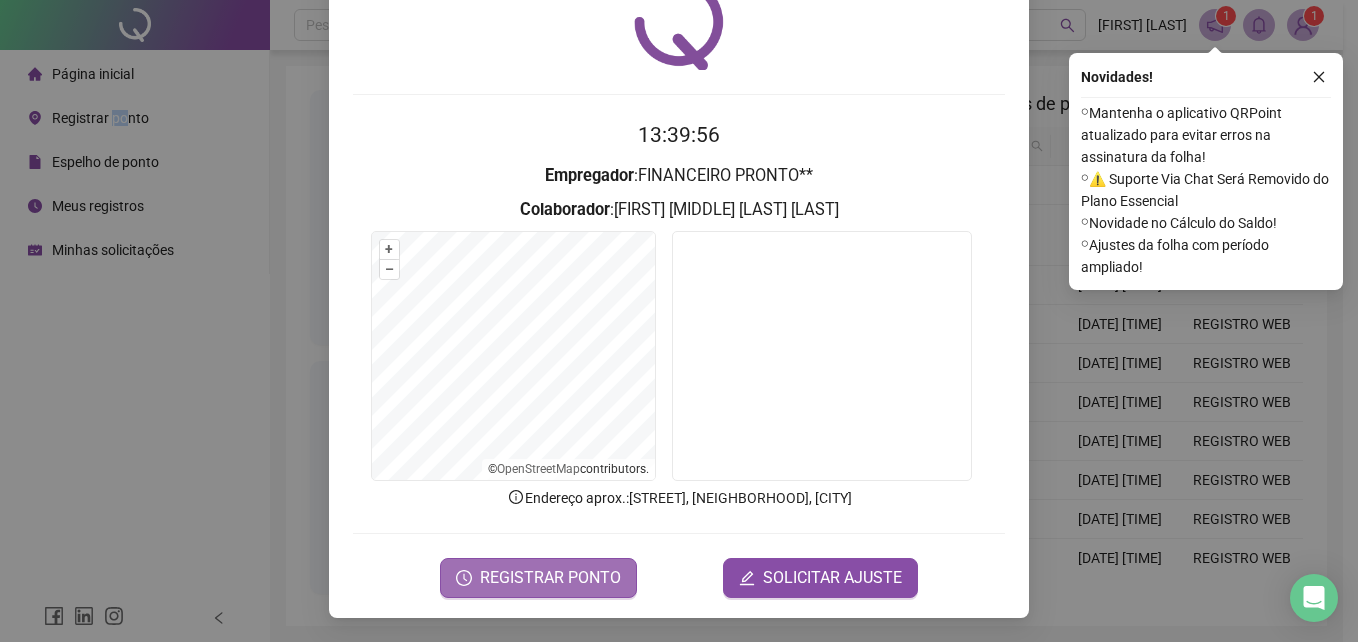 click on "REGISTRAR PONTO" at bounding box center (550, 578) 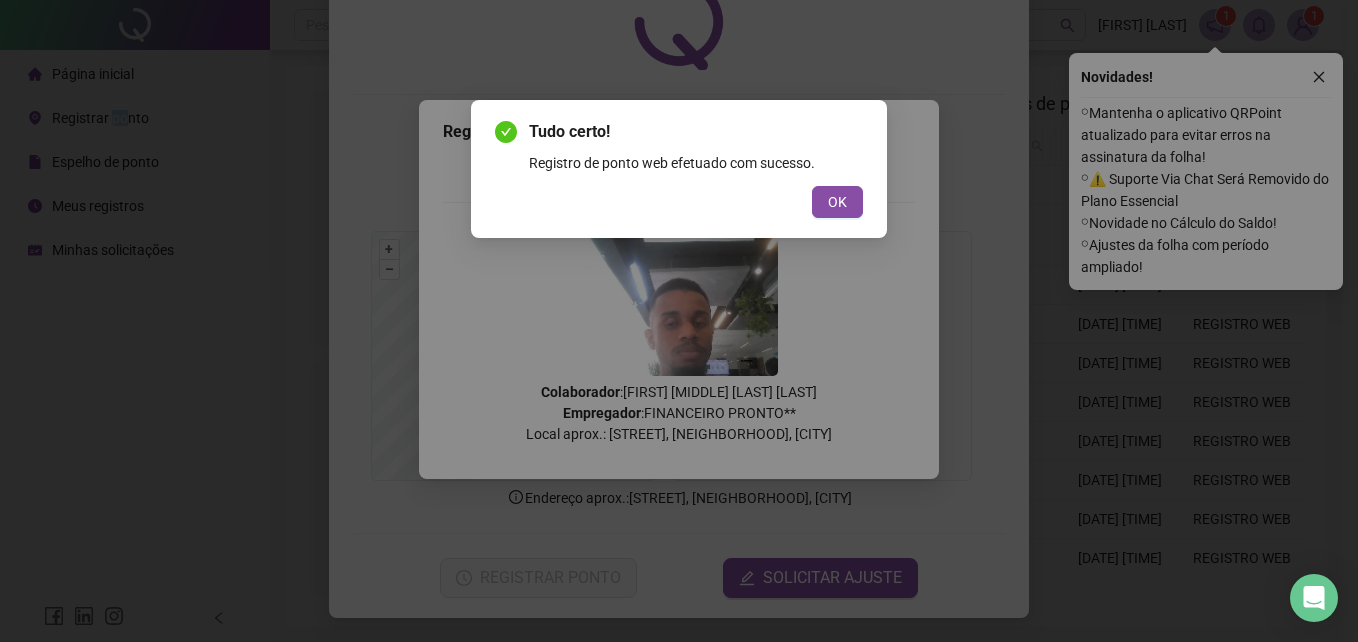 drag, startPoint x: 835, startPoint y: 210, endPoint x: 866, endPoint y: 195, distance: 34.43835 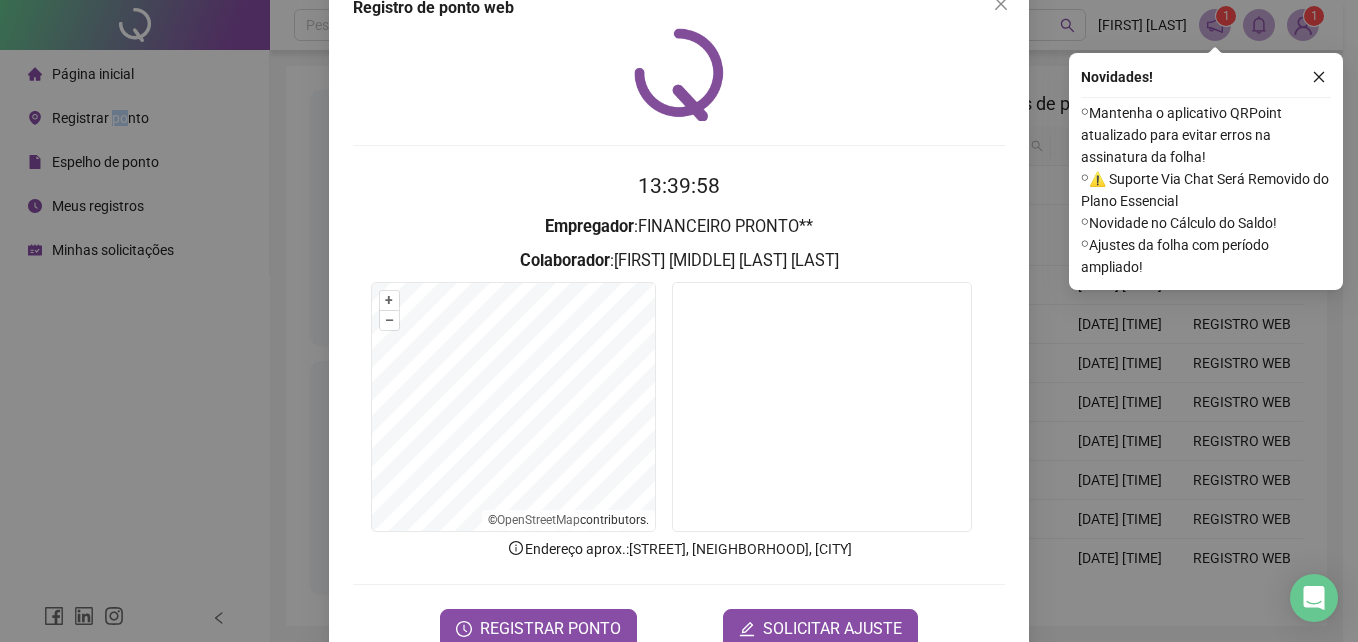 scroll, scrollTop: 0, scrollLeft: 0, axis: both 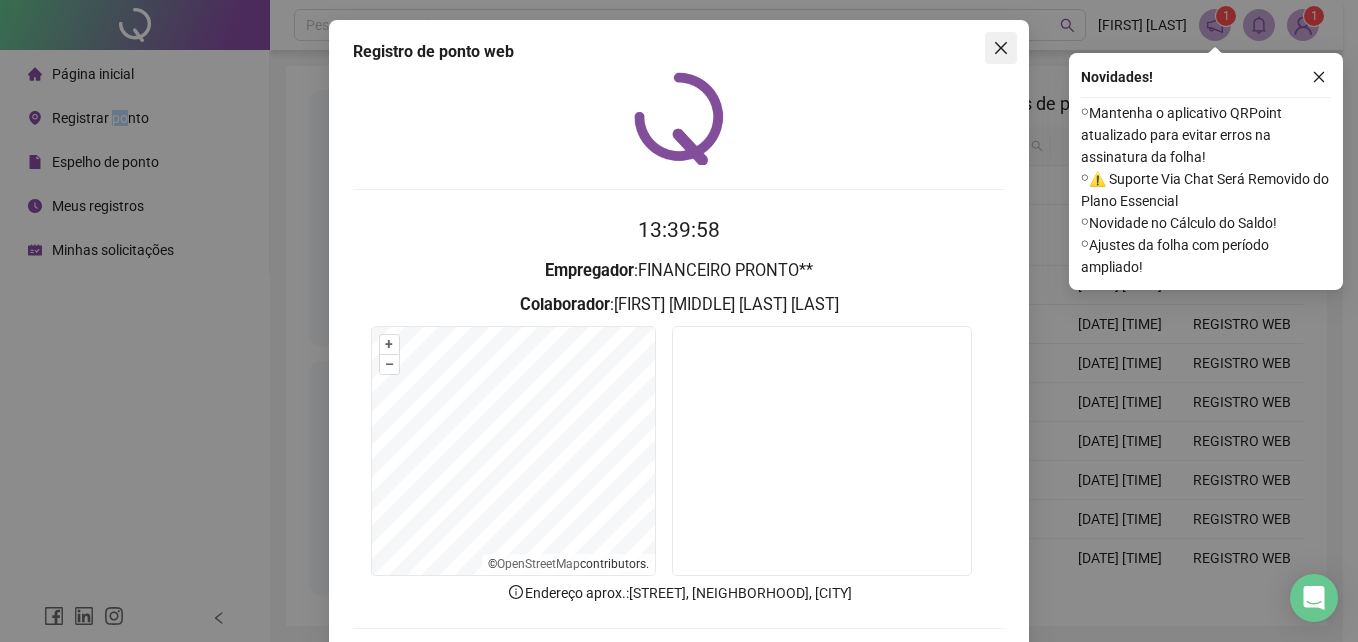 click at bounding box center [1001, 48] 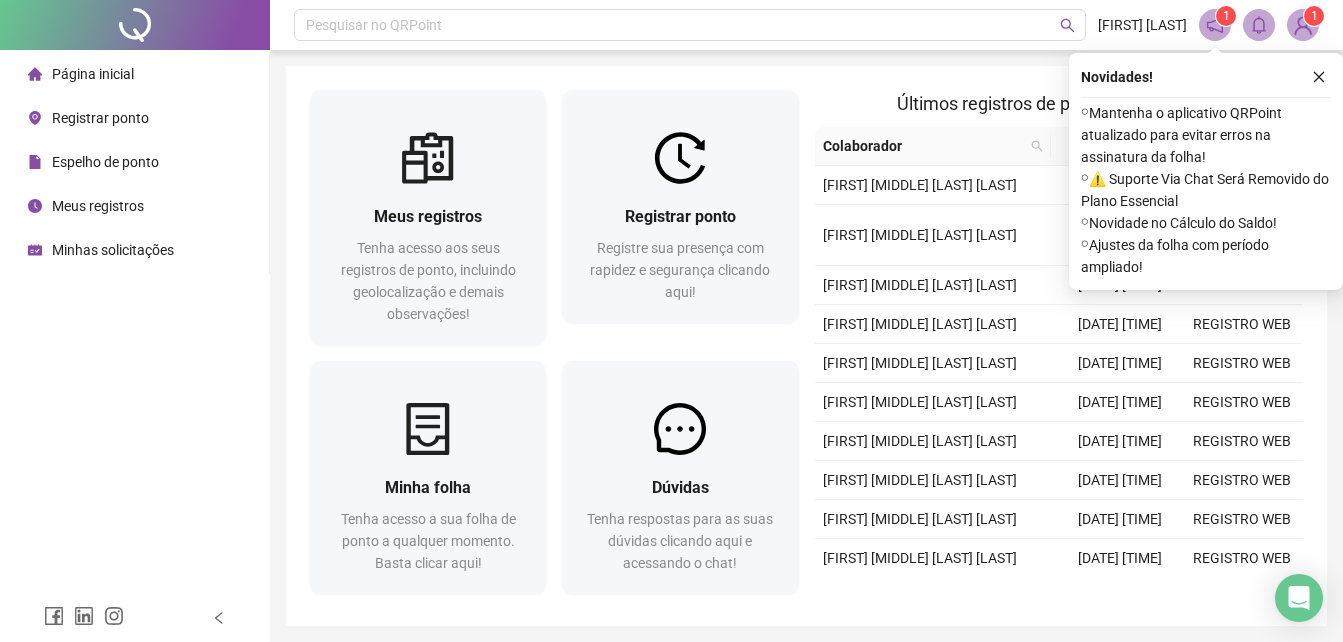 click on "Meus registros" at bounding box center (98, 206) 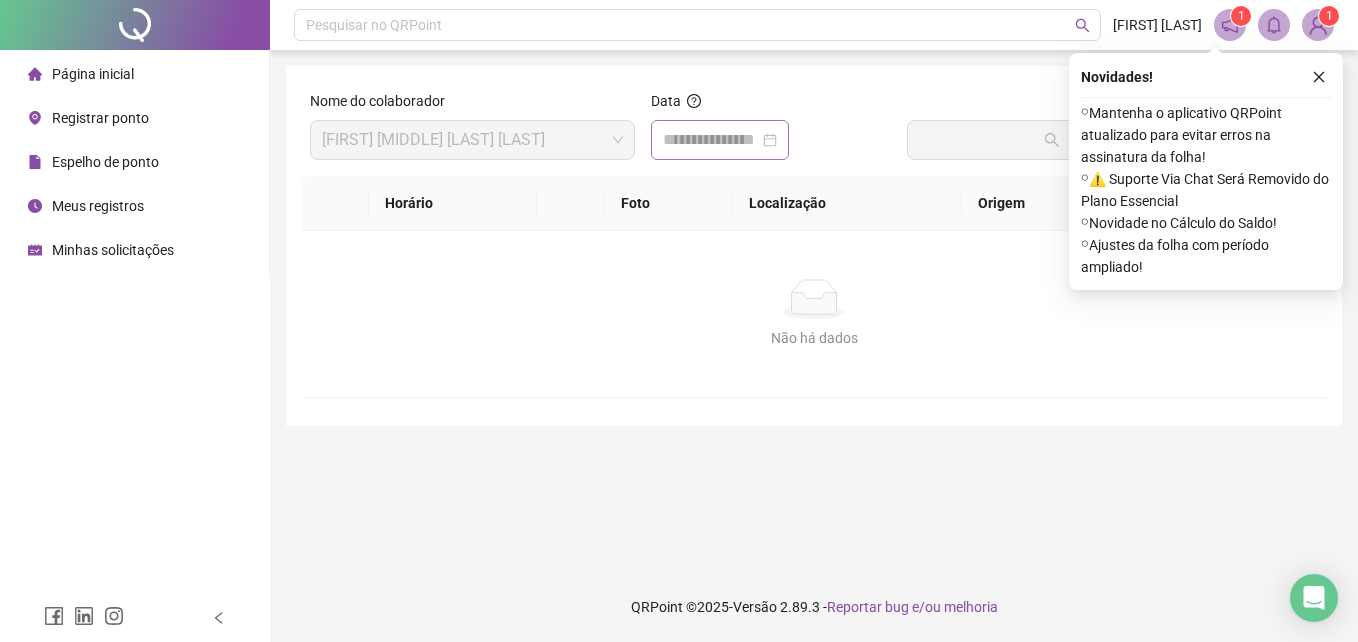 click at bounding box center [720, 140] 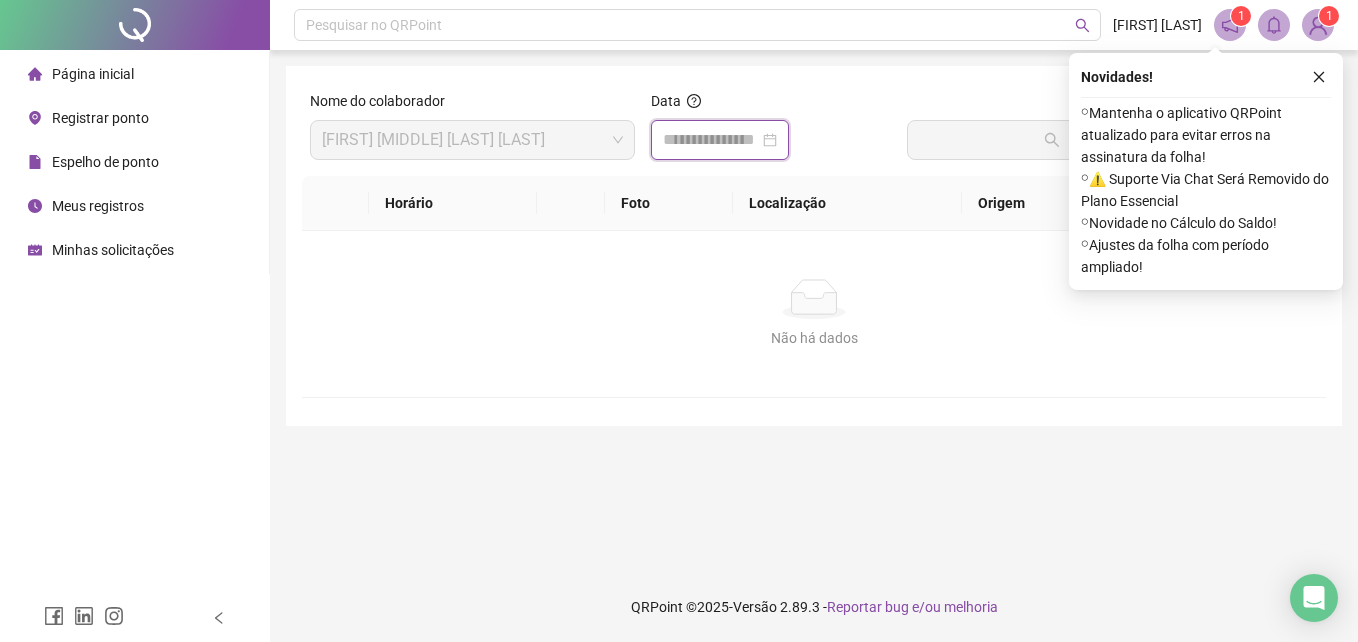 click at bounding box center (720, 140) 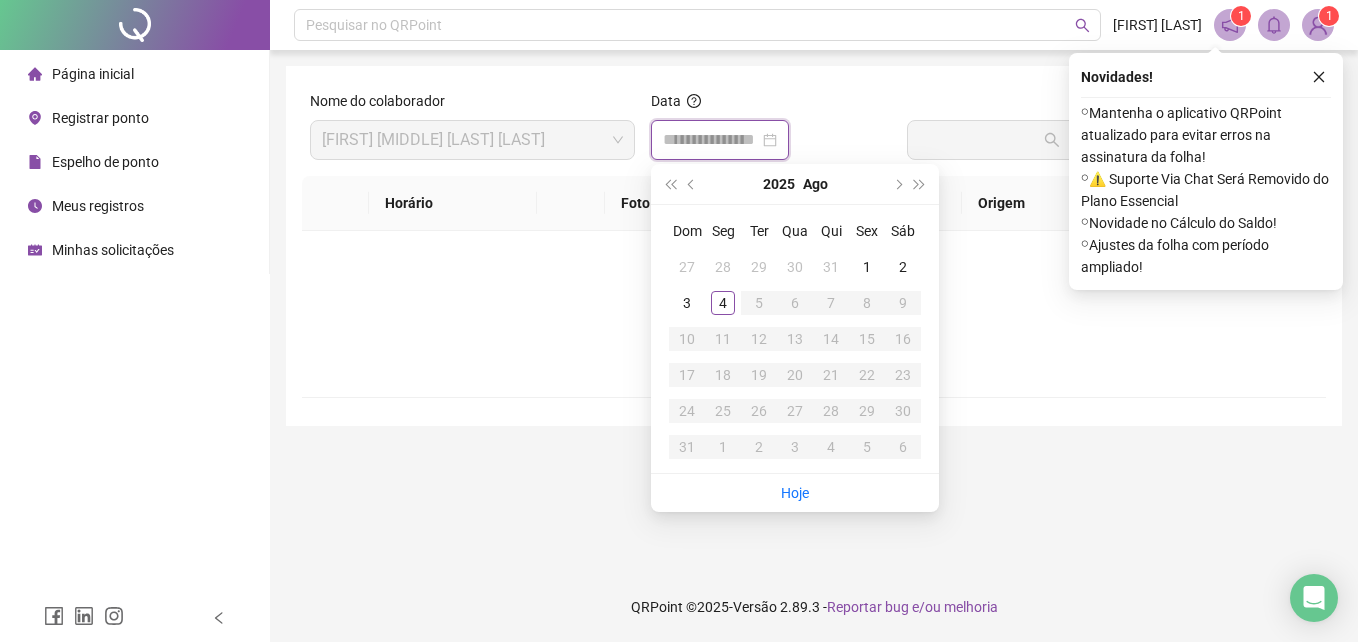type on "**********" 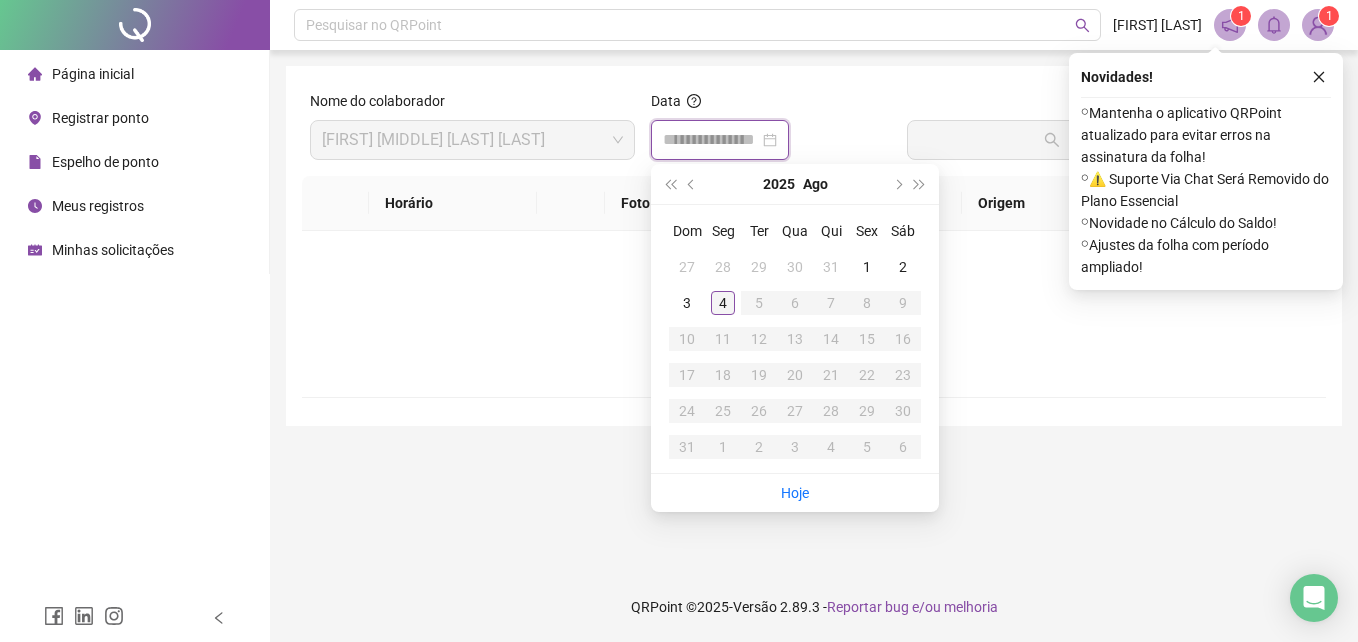 type on "**********" 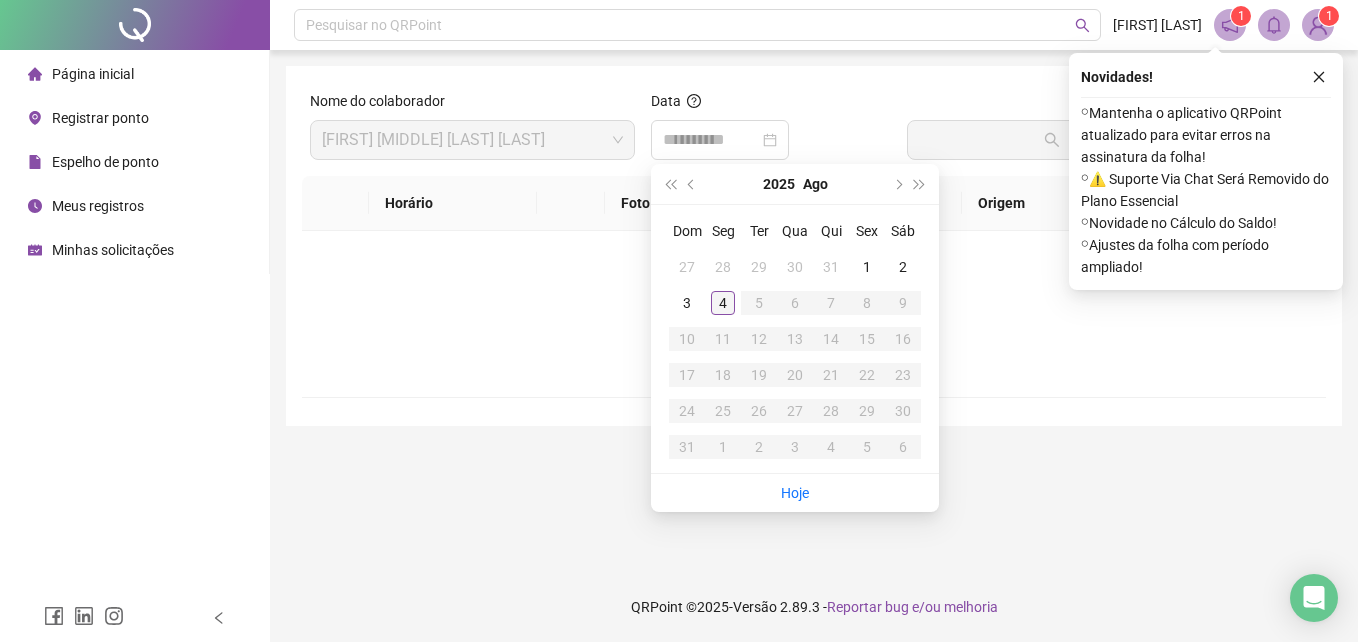 click on "4" at bounding box center (723, 303) 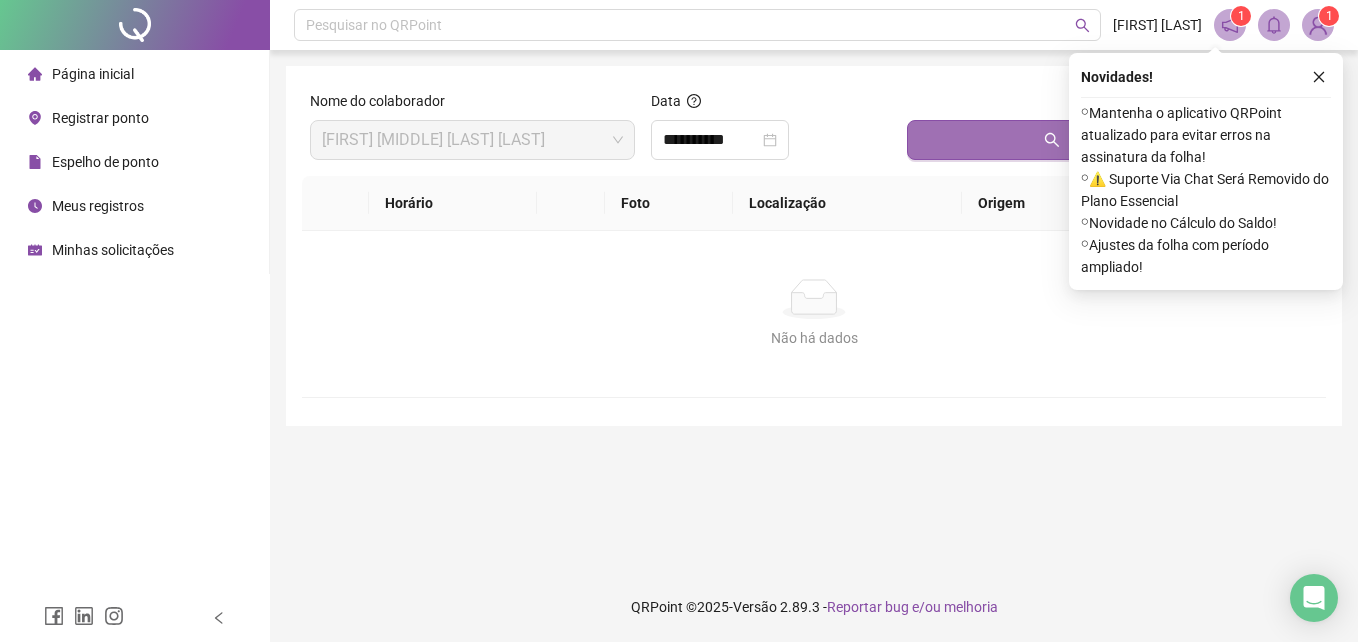 click on "Buscar registros" at bounding box center (1112, 140) 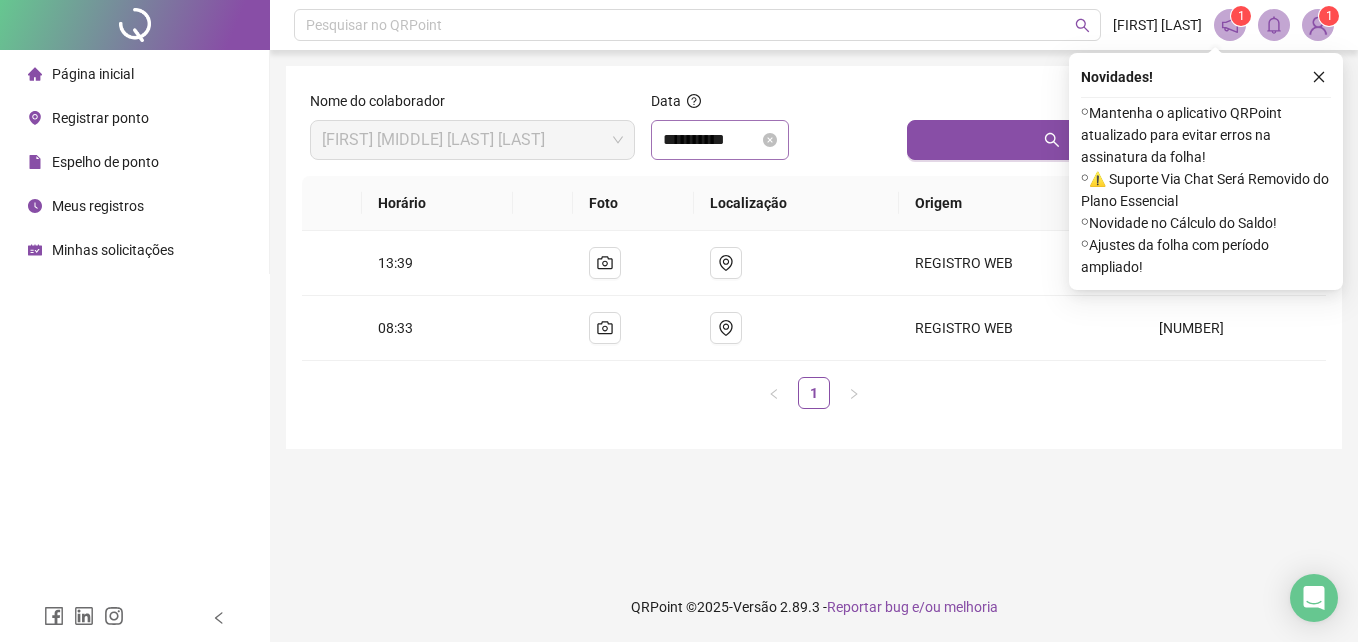 click 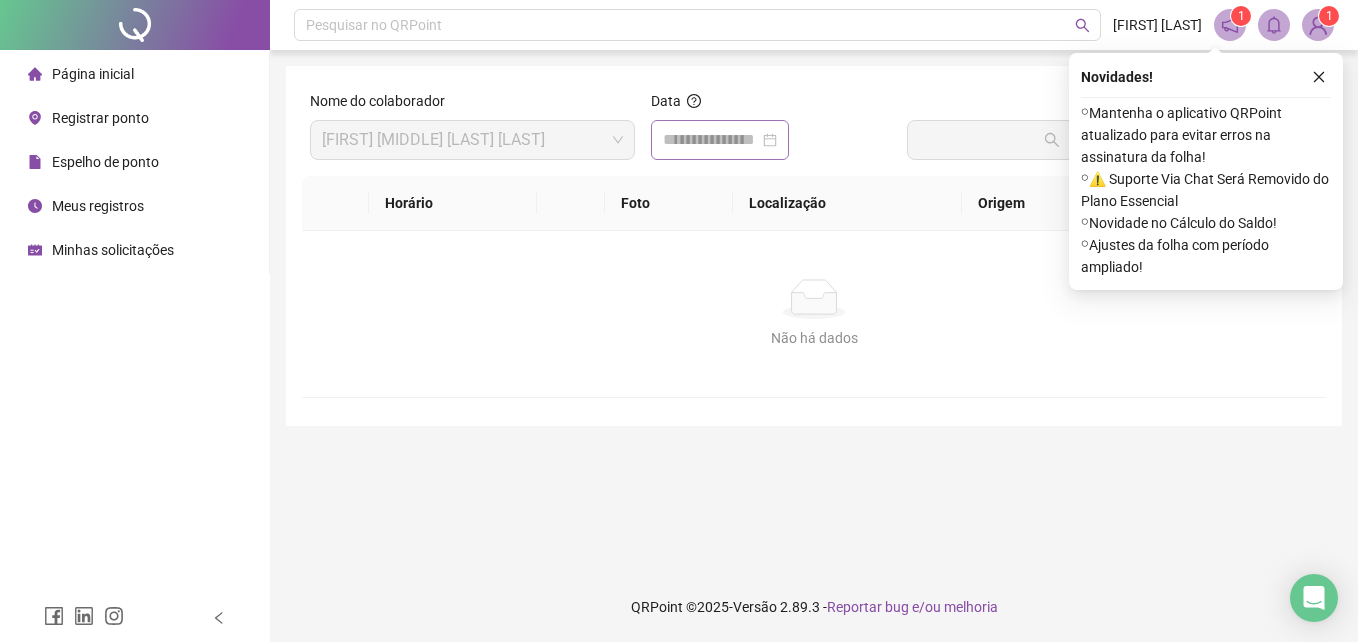 click at bounding box center (720, 140) 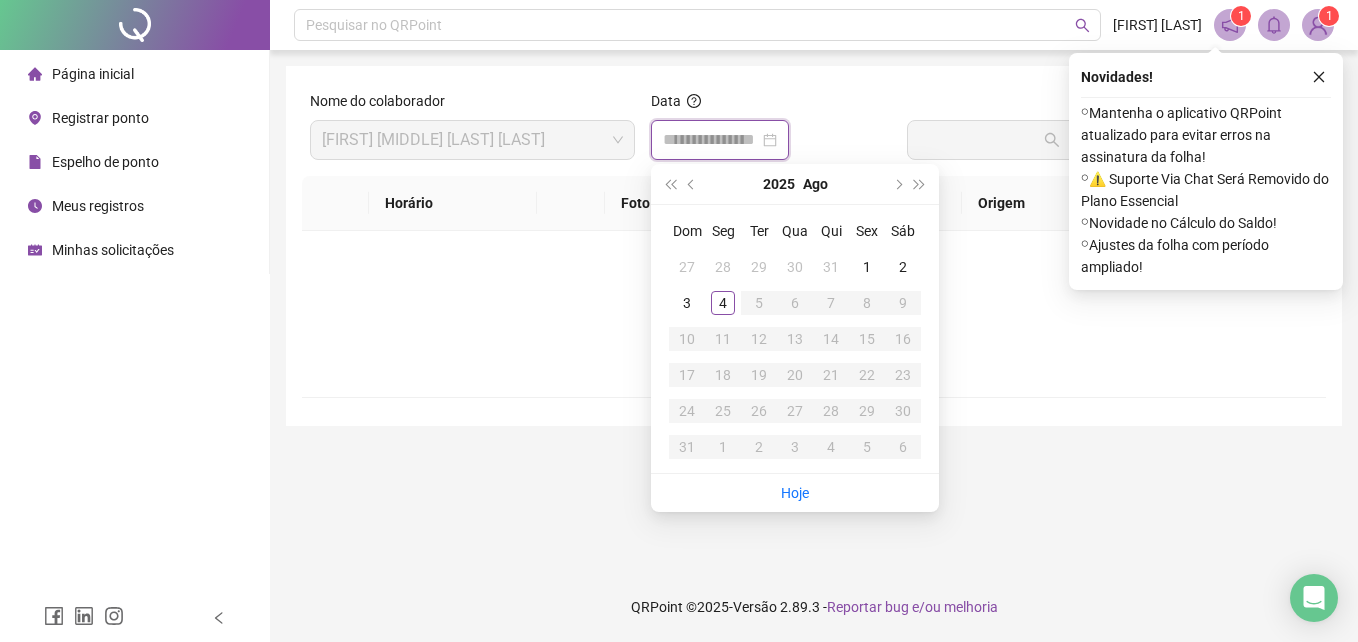 type on "**********" 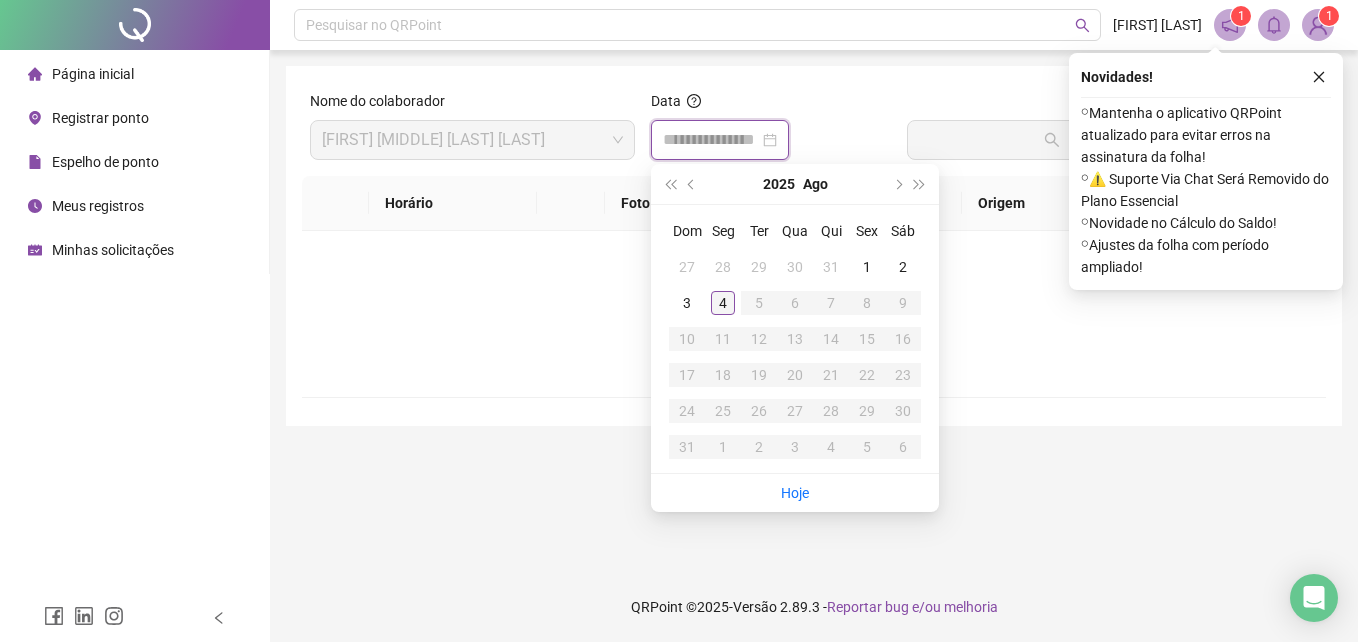type on "**********" 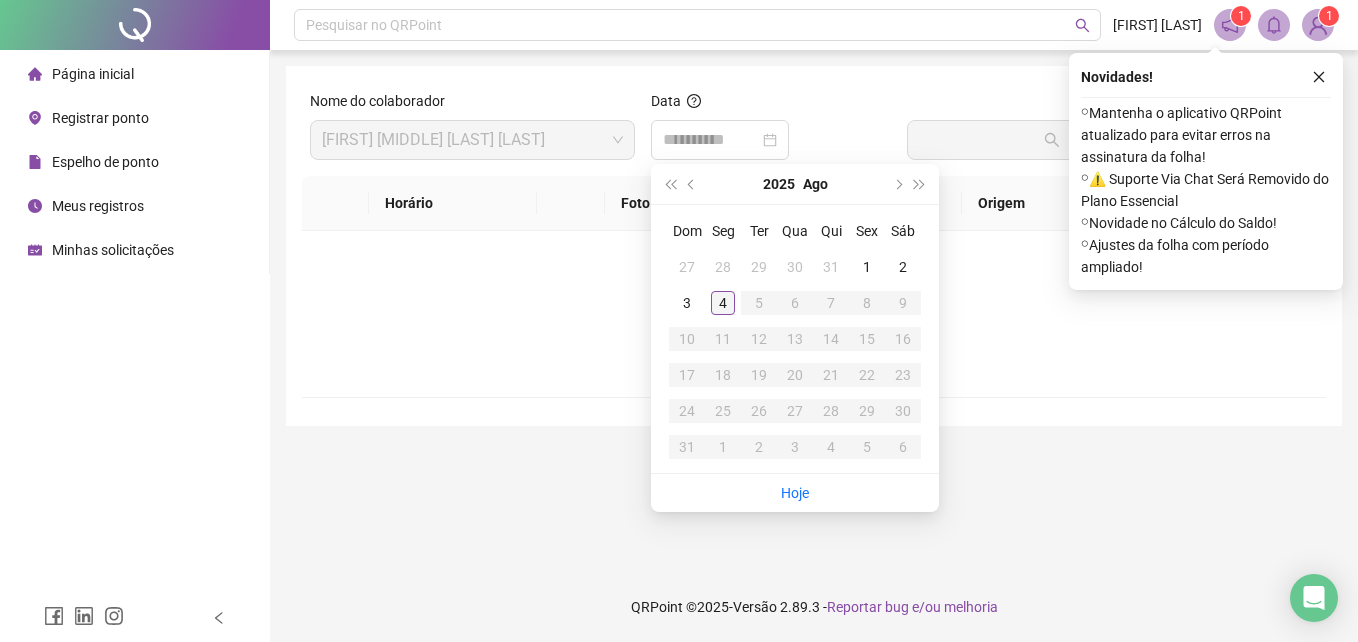 click on "4" at bounding box center (723, 303) 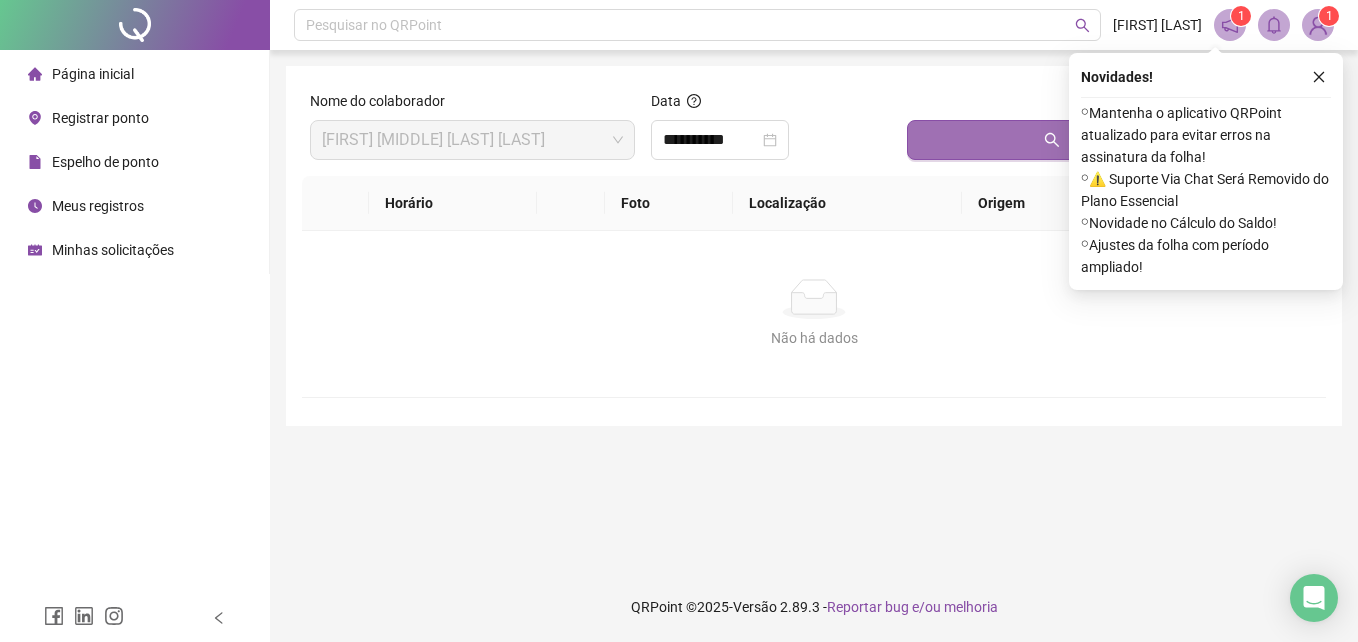 click on "Buscar registros" at bounding box center [1112, 140] 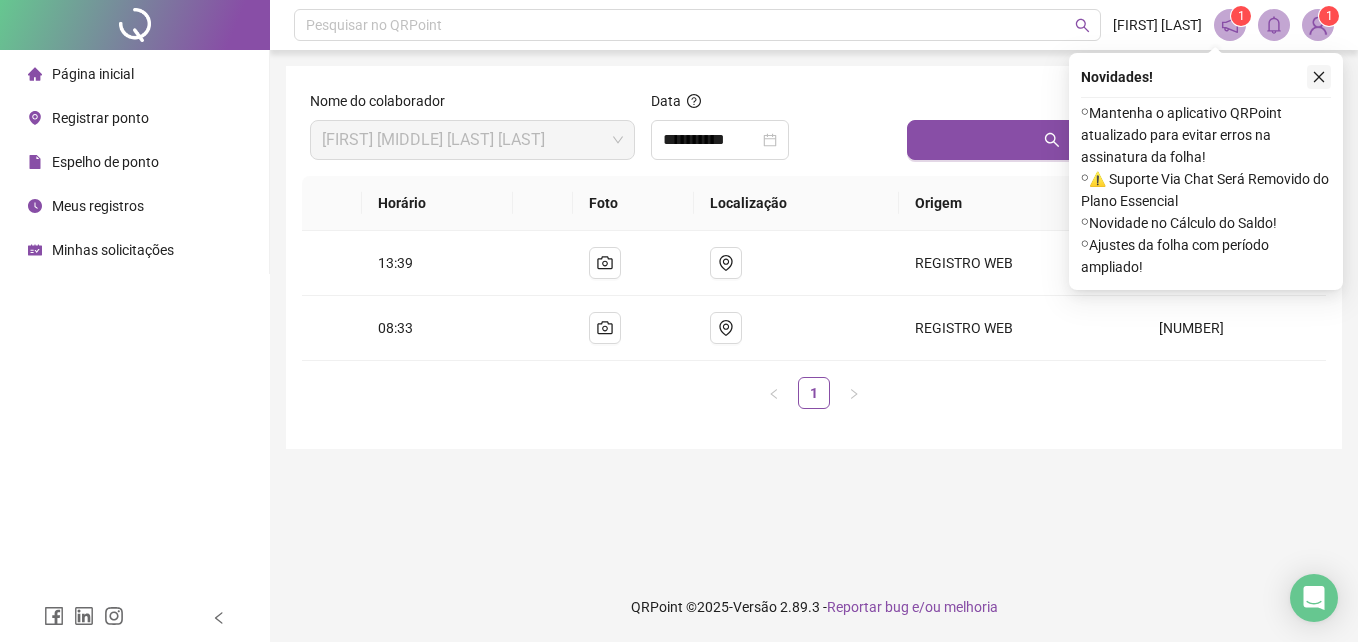 click 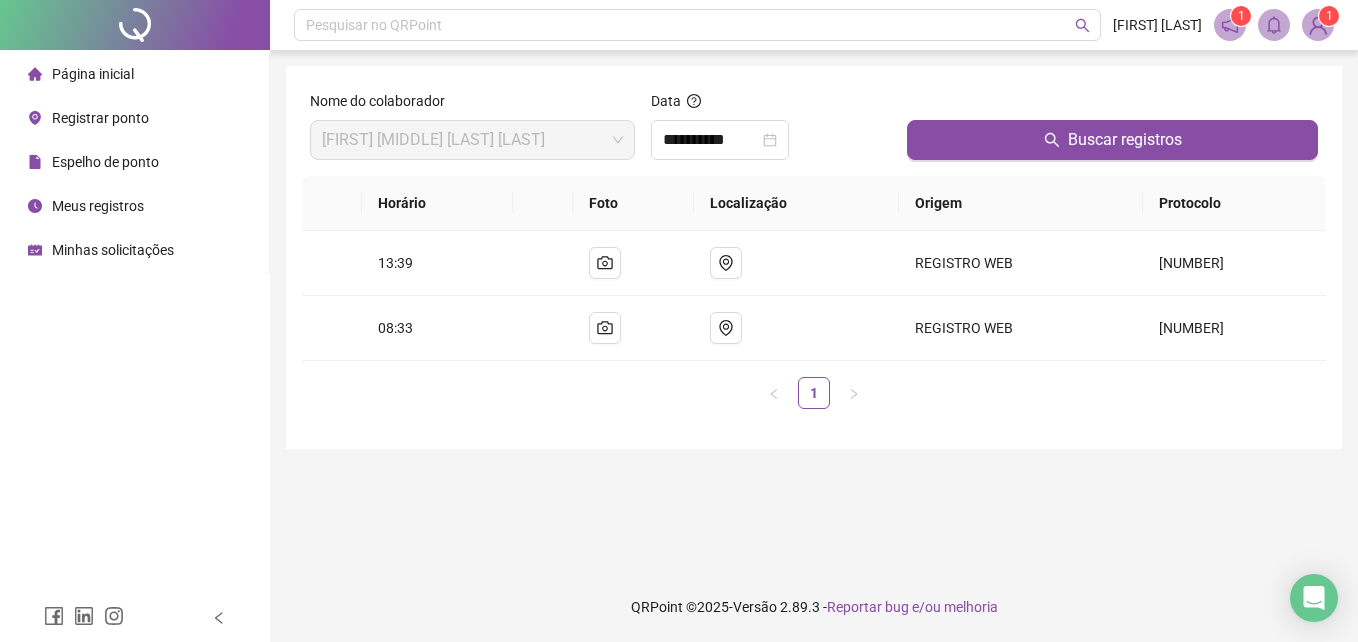 click on "Registrar ponto" at bounding box center (100, 118) 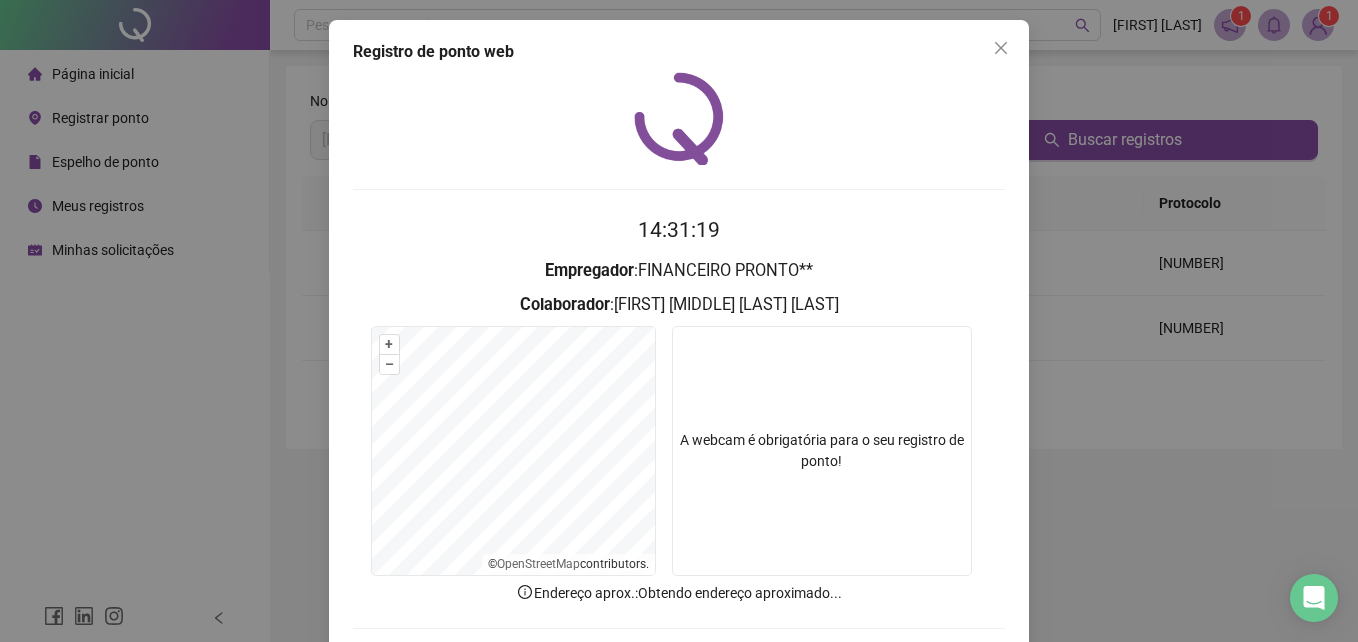 scroll, scrollTop: 95, scrollLeft: 0, axis: vertical 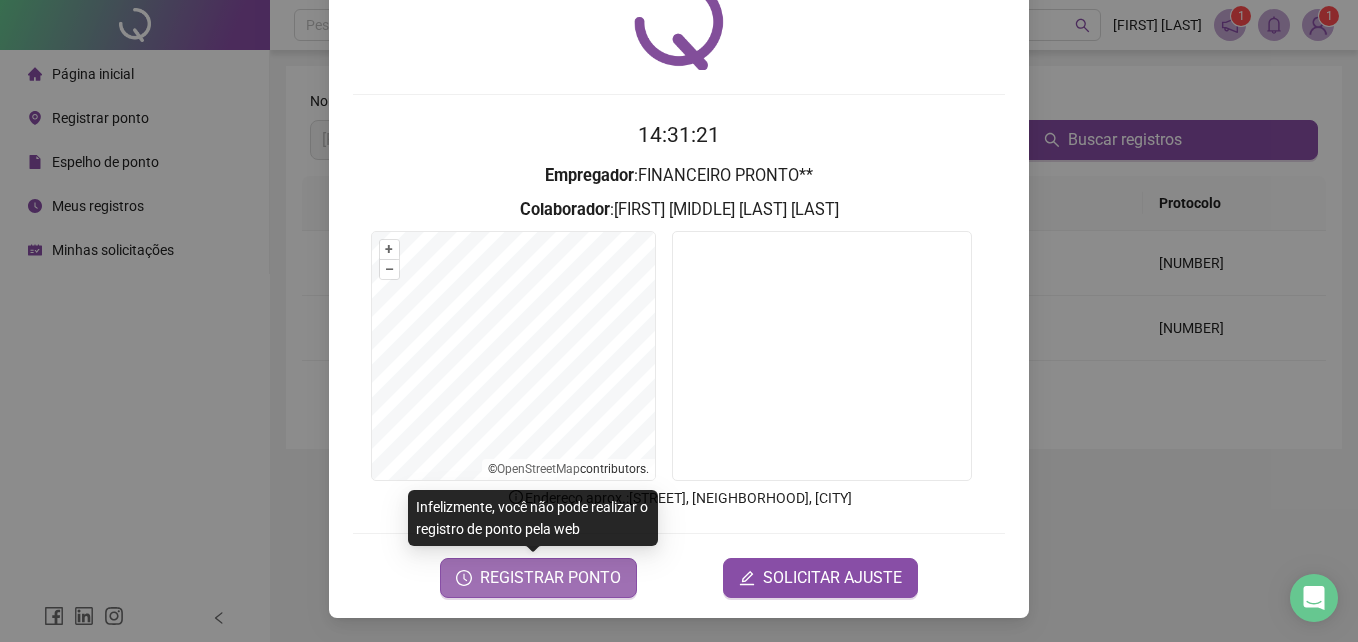 click on "REGISTRAR PONTO" at bounding box center [550, 578] 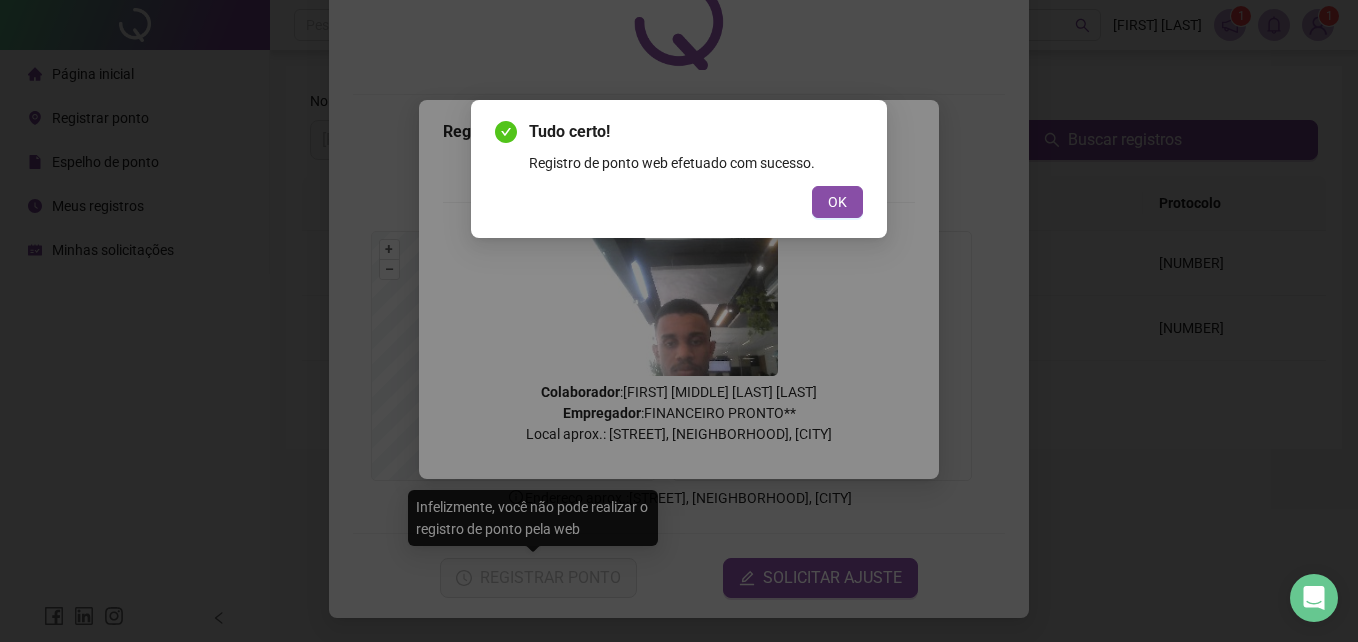 click on "Tudo certo! Registro de ponto web efetuado com sucesso. OK" at bounding box center [679, 169] 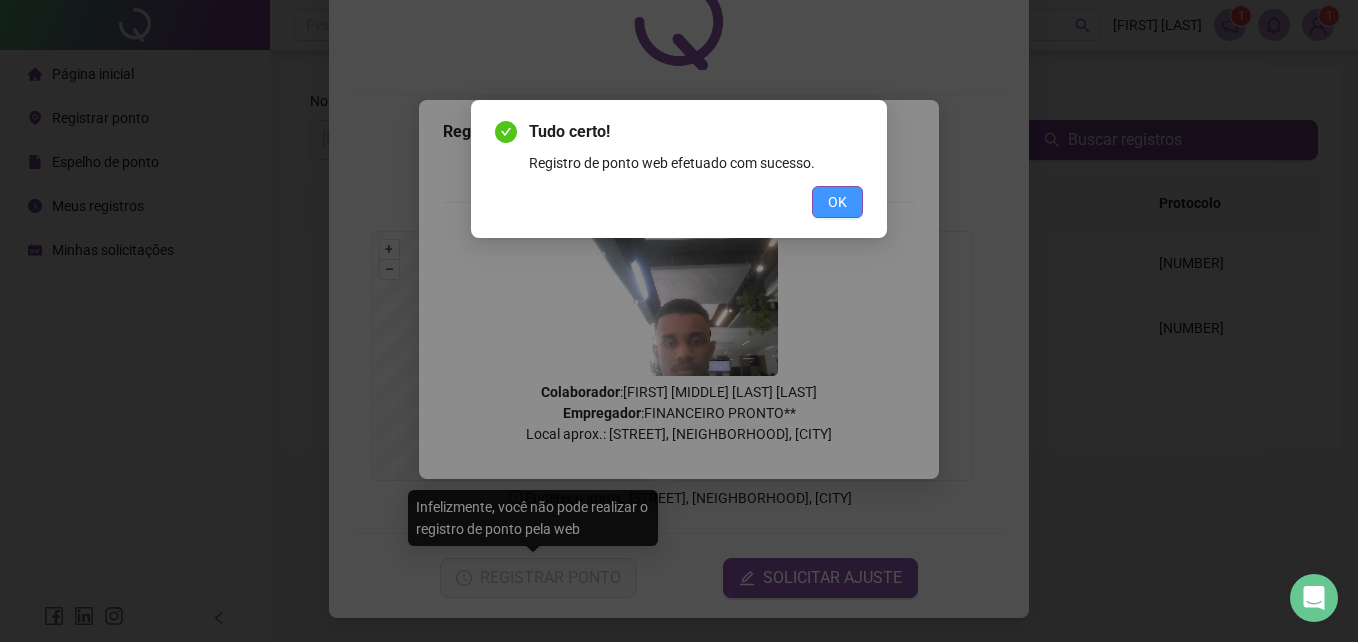 click on "OK" at bounding box center (837, 202) 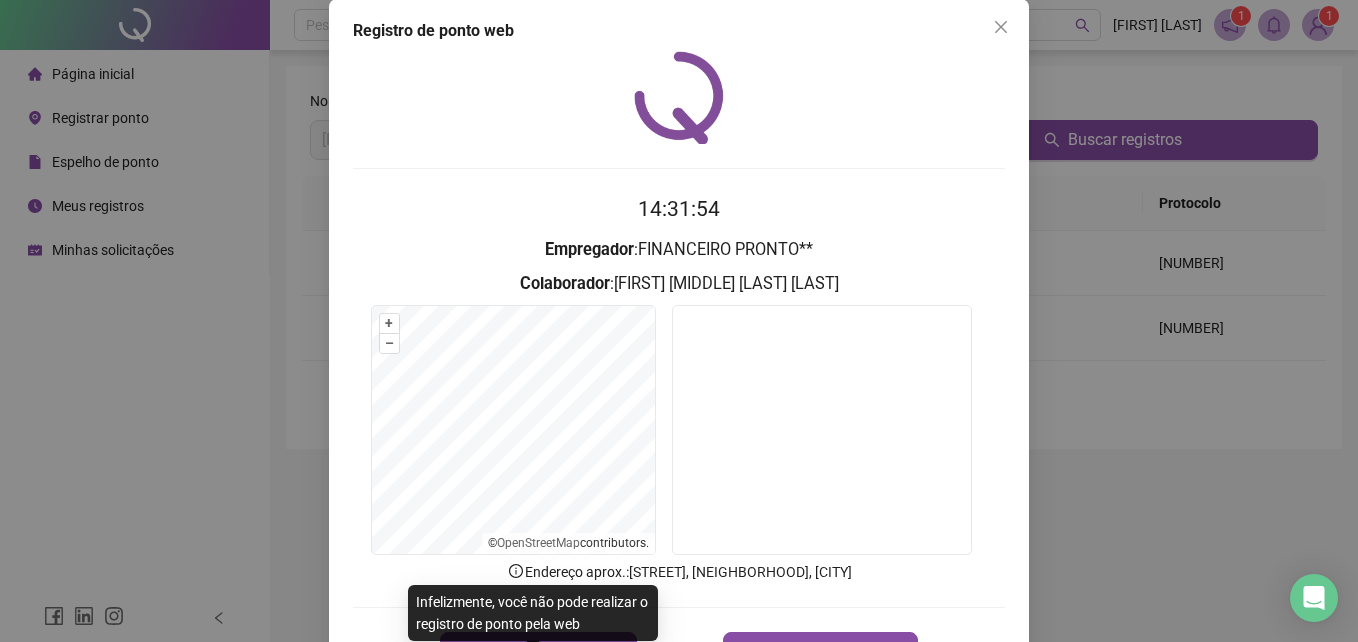 scroll, scrollTop: 0, scrollLeft: 0, axis: both 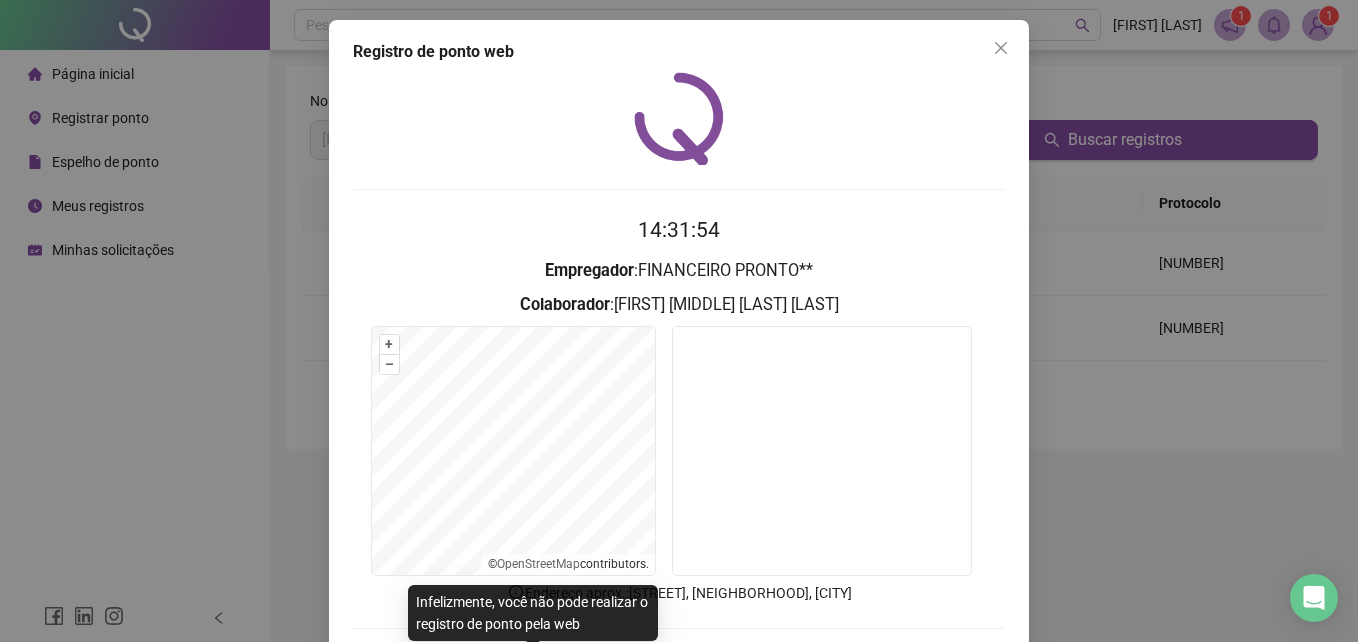 drag, startPoint x: 1004, startPoint y: 55, endPoint x: 939, endPoint y: 111, distance: 85.79627 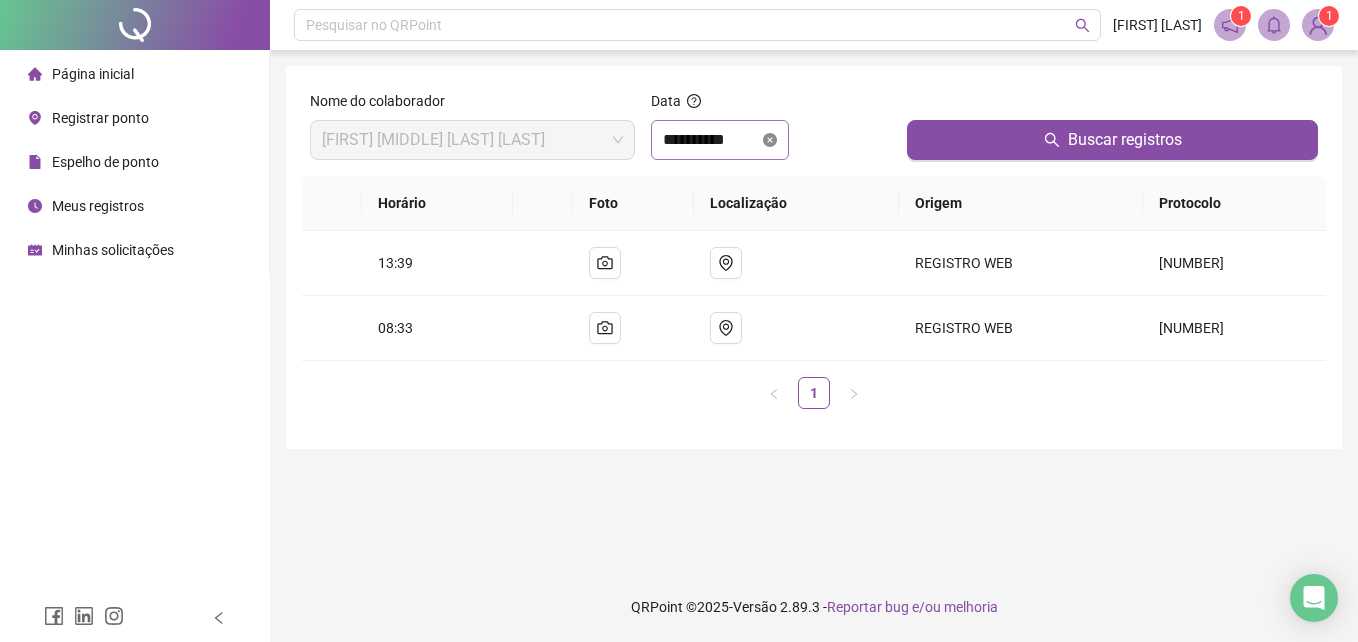 click 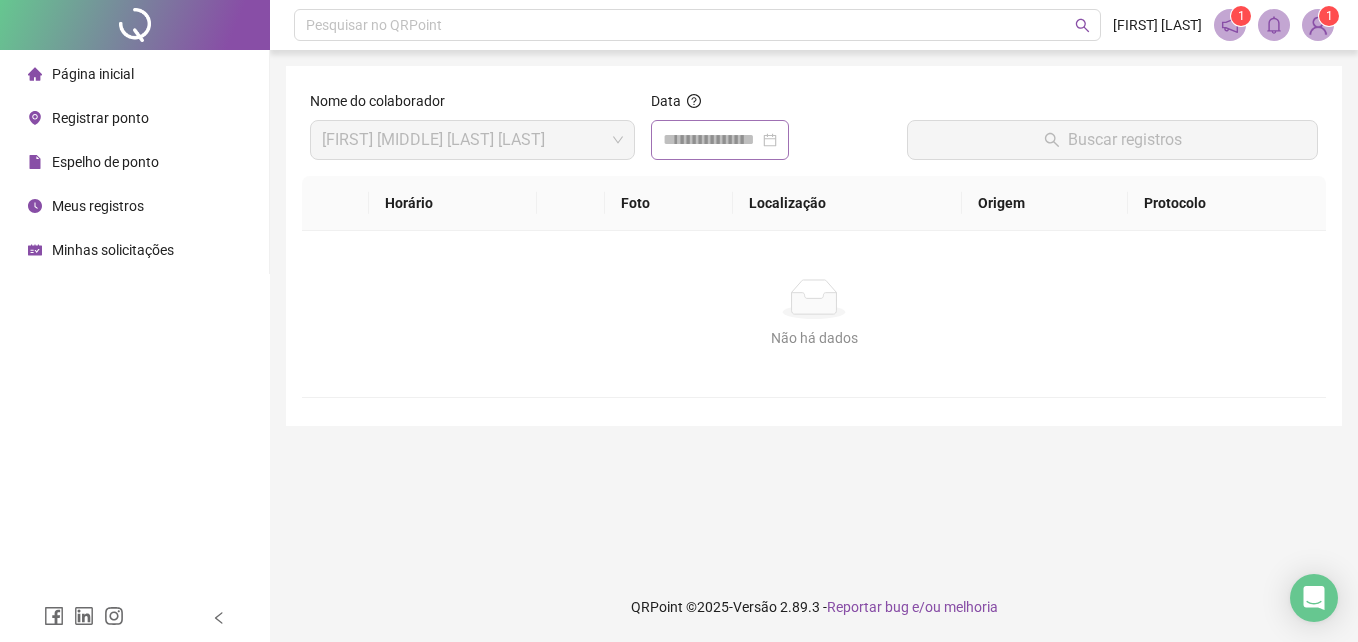 click at bounding box center [720, 140] 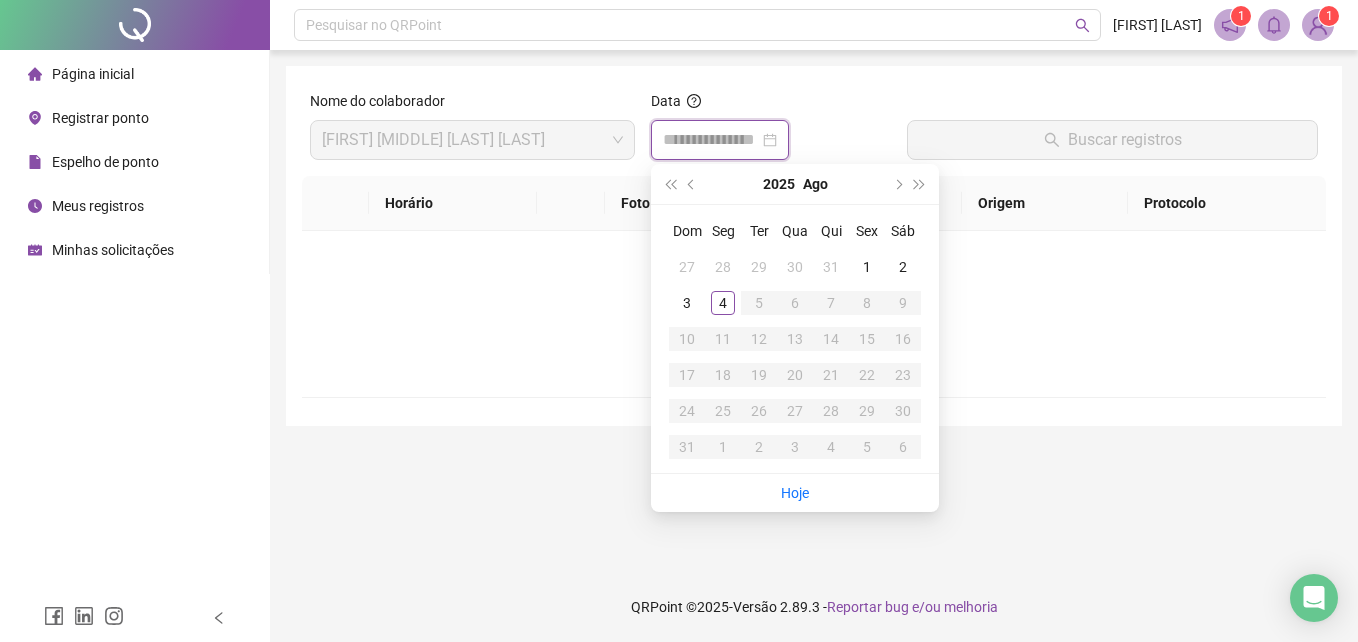 type on "**********" 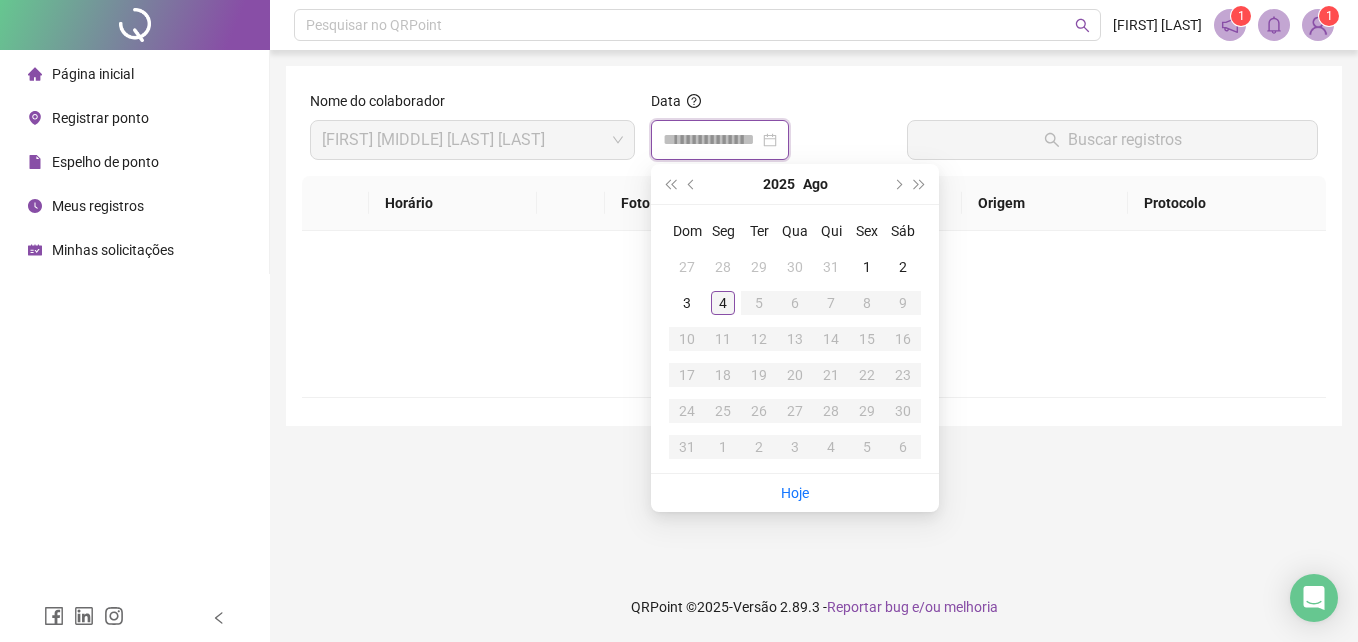 type on "**********" 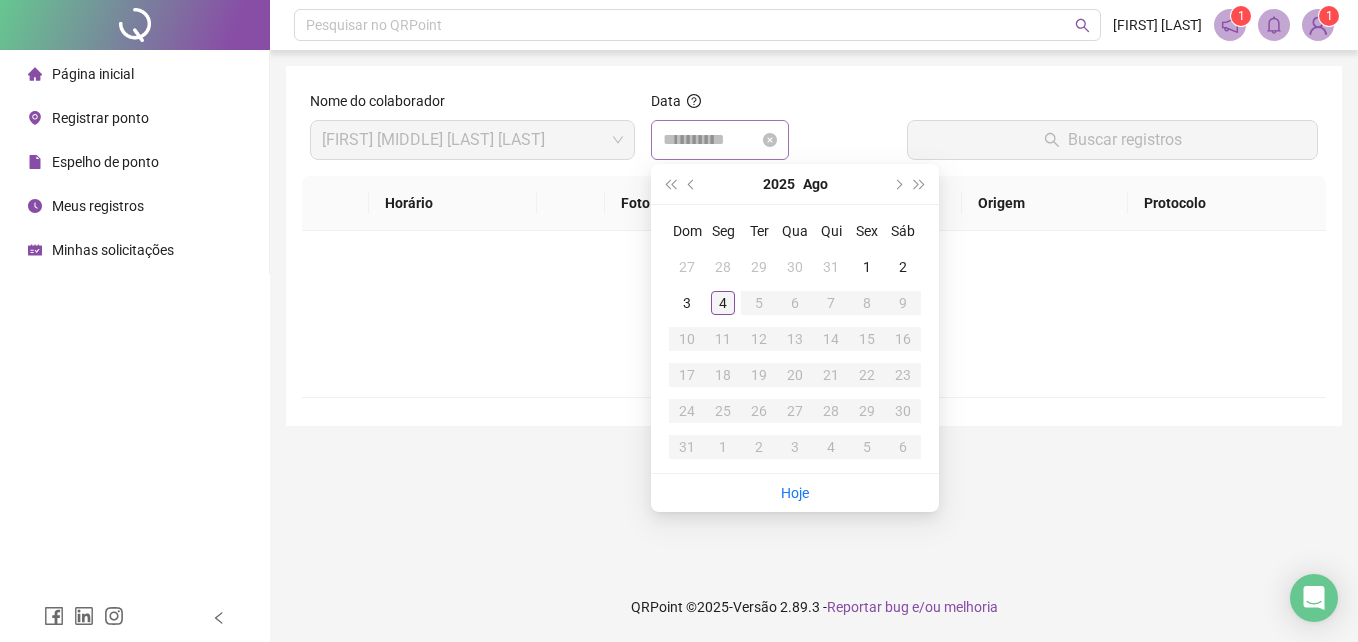 click on "4" at bounding box center [723, 303] 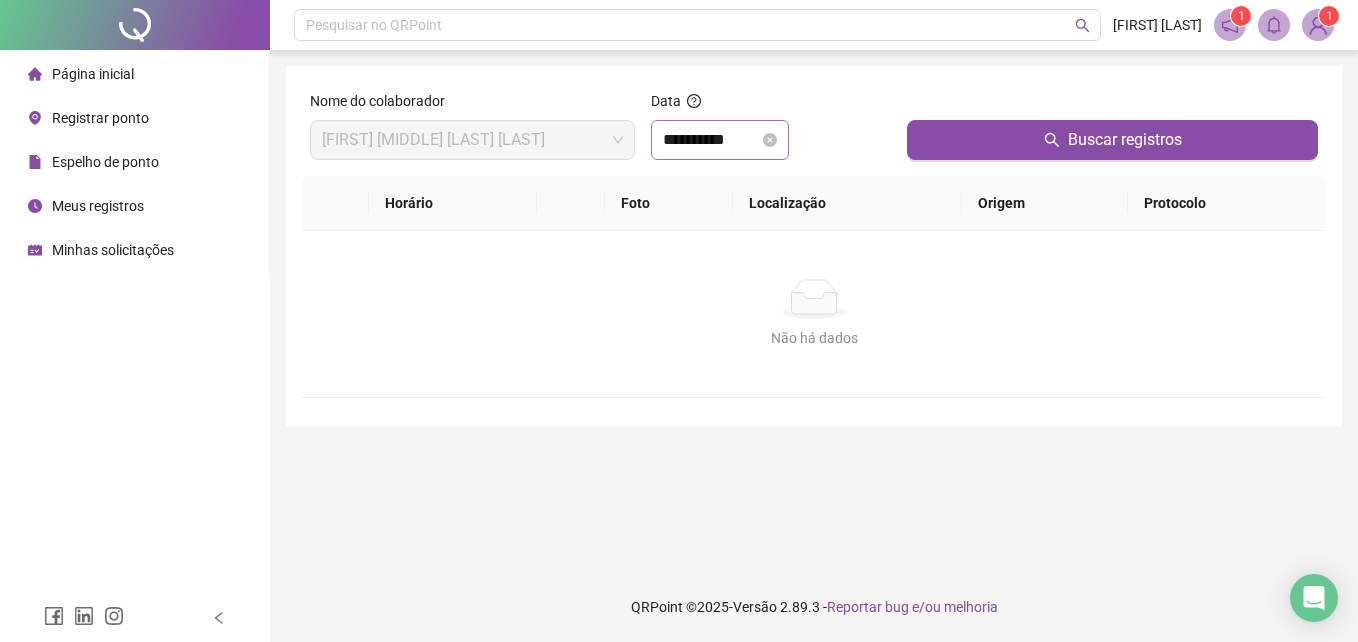 click at bounding box center [1112, 105] 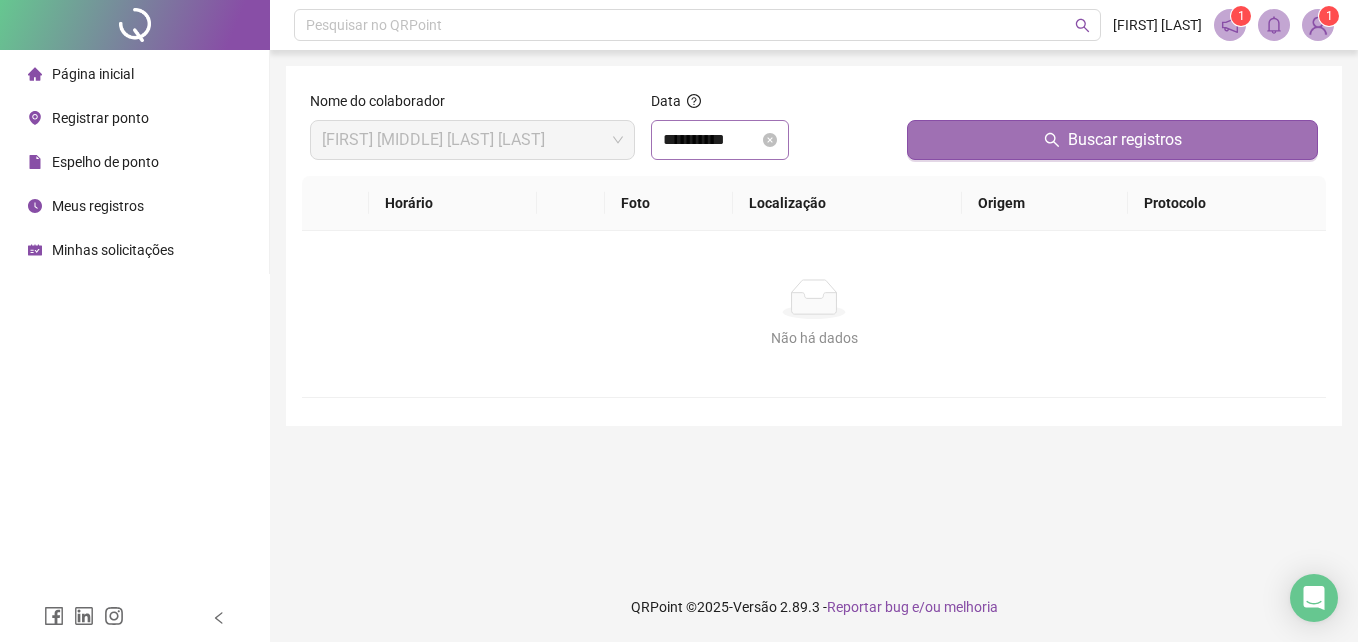 click on "Buscar registros" at bounding box center (1112, 140) 